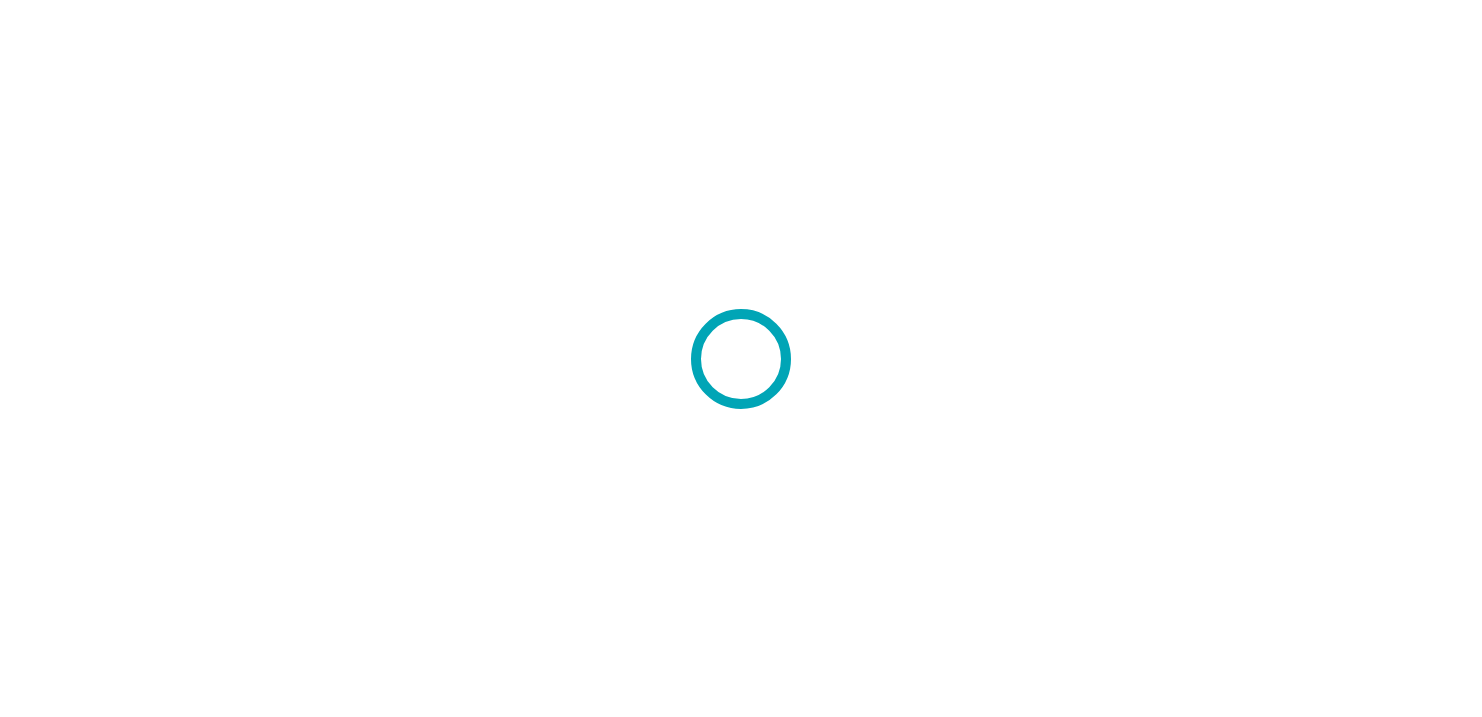 scroll, scrollTop: 0, scrollLeft: 0, axis: both 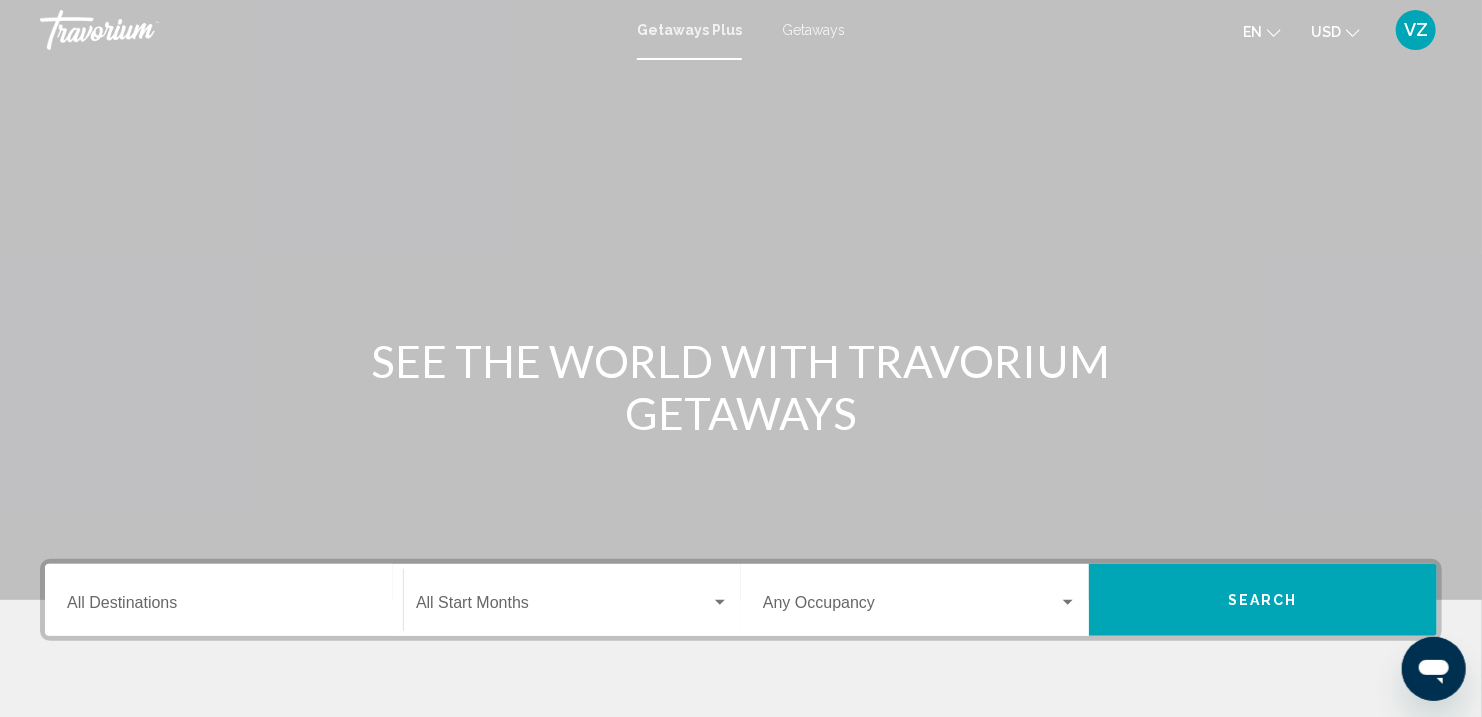 click on "Search" at bounding box center (1263, 601) 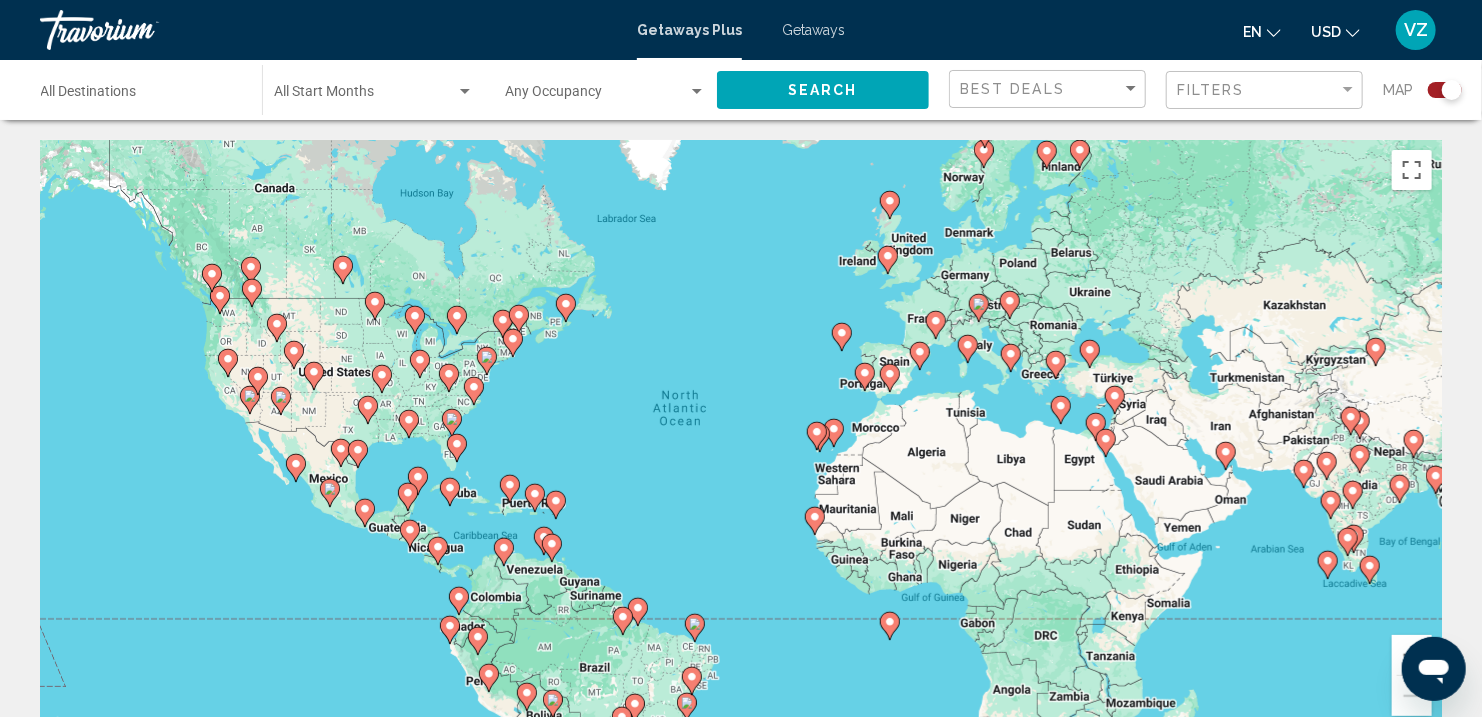 click 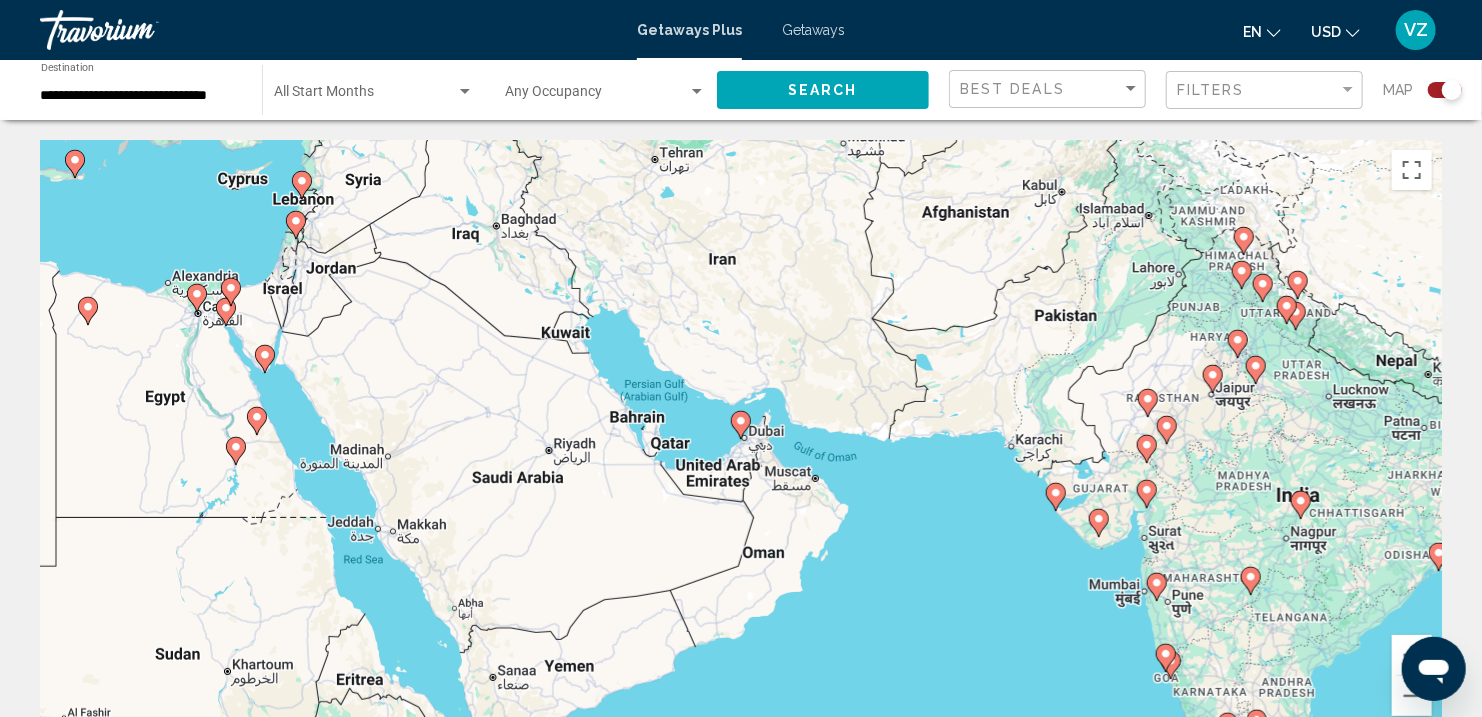 click 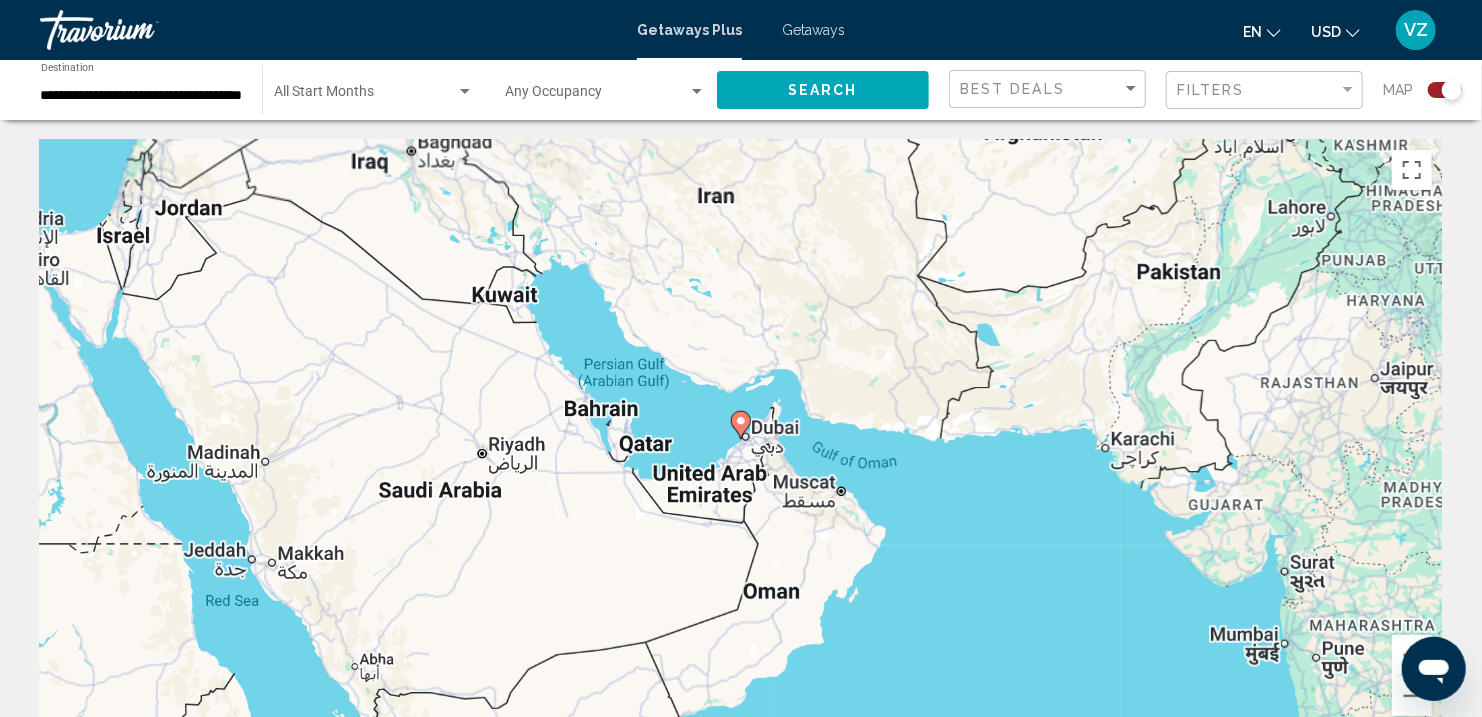 click 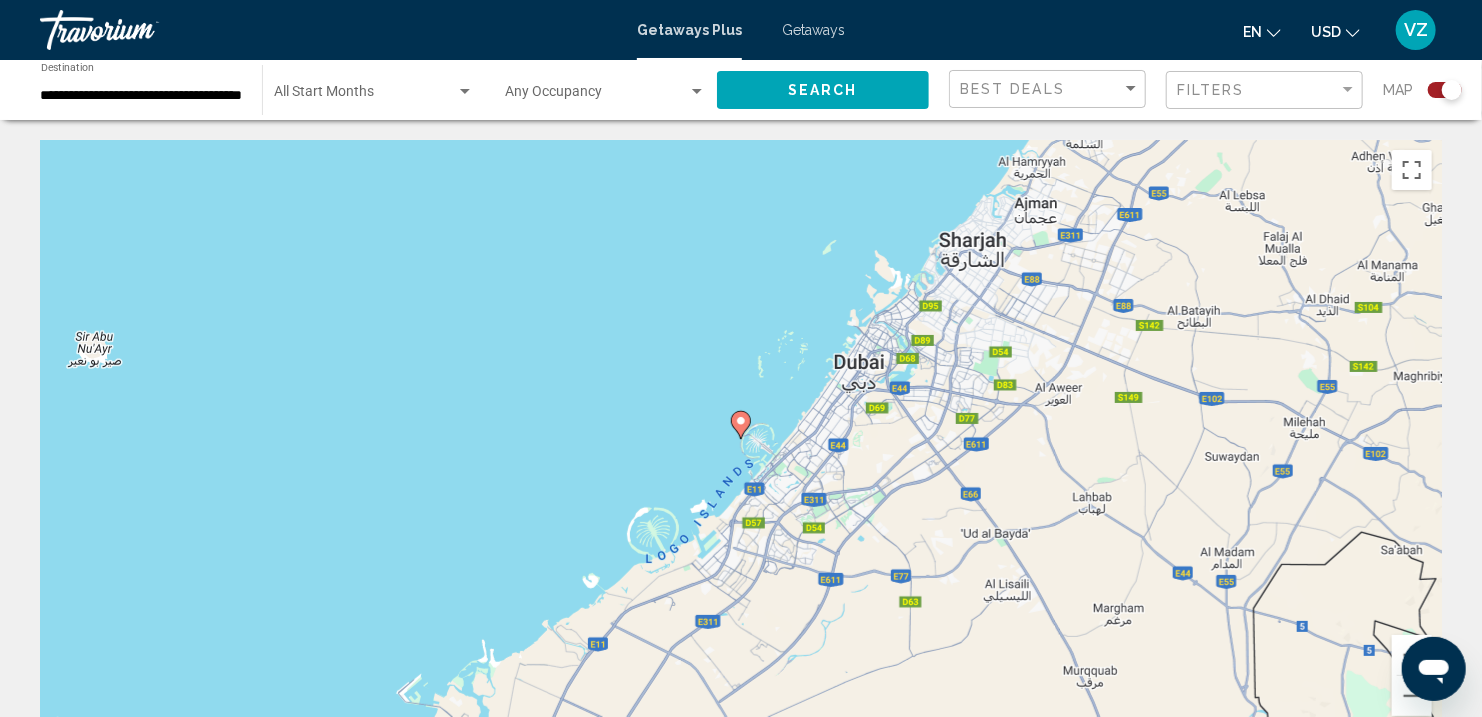 click 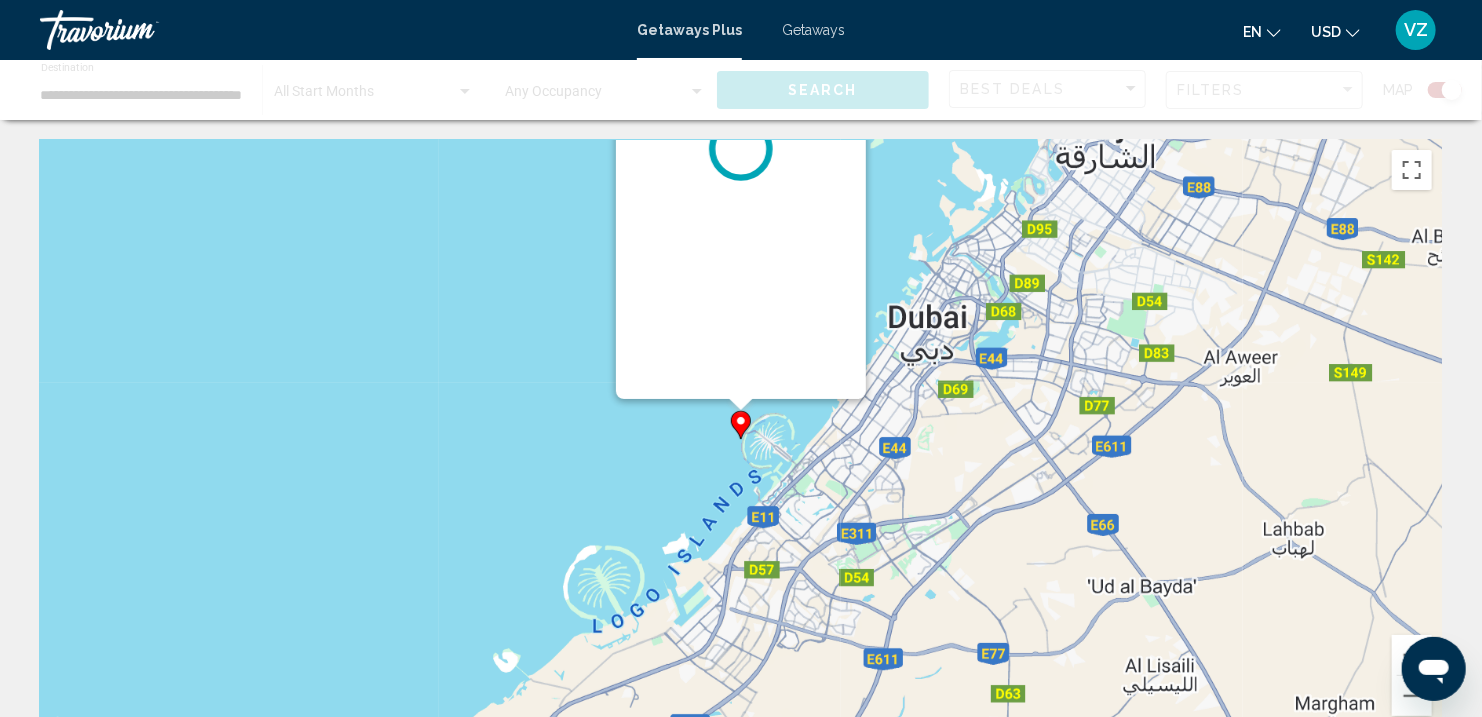 click on "To navigate, press the arrow keys. To activate drag with keyboard, press Alt + Enter. Once in keyboard drag state, use the arrow keys to move the marker. To complete the drag, press the Enter key. To cancel, press Escape." at bounding box center [1442, 440] 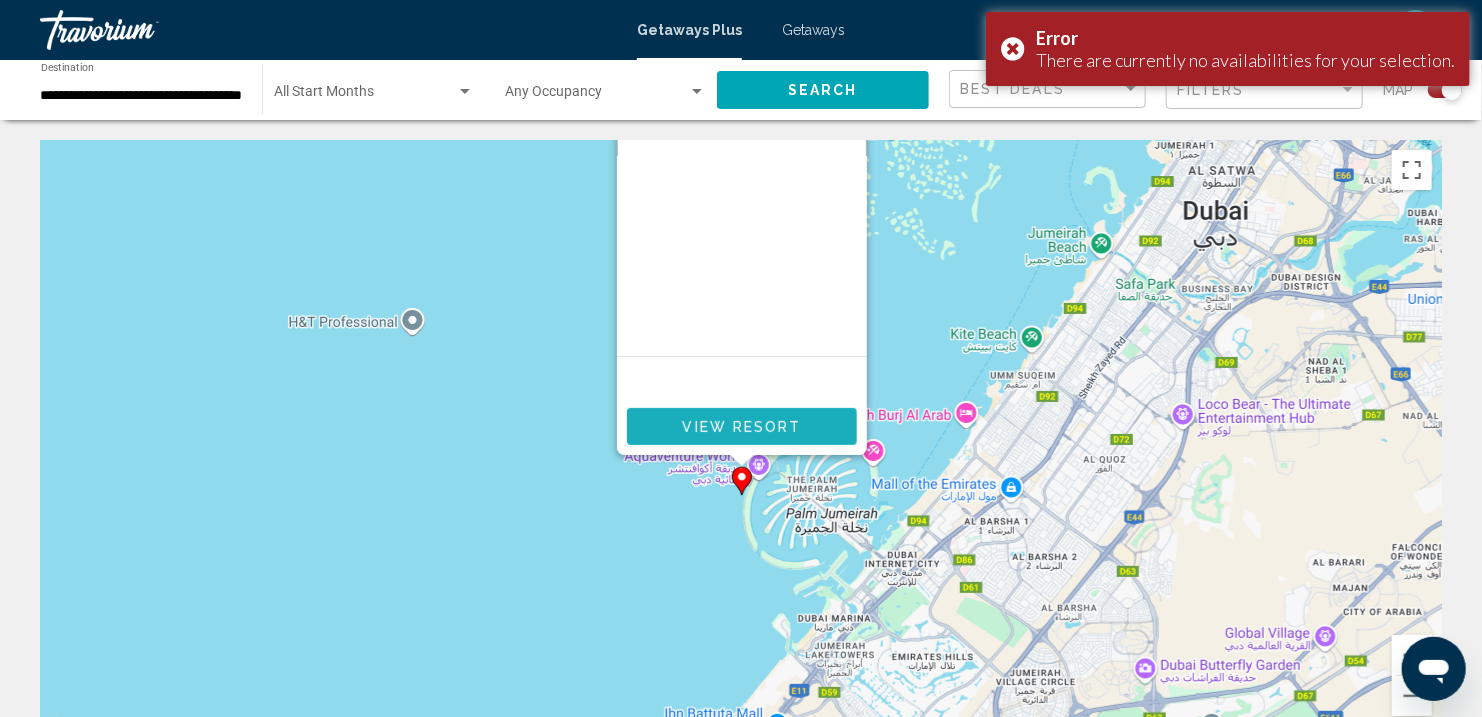 click on "View Resort" at bounding box center [741, 427] 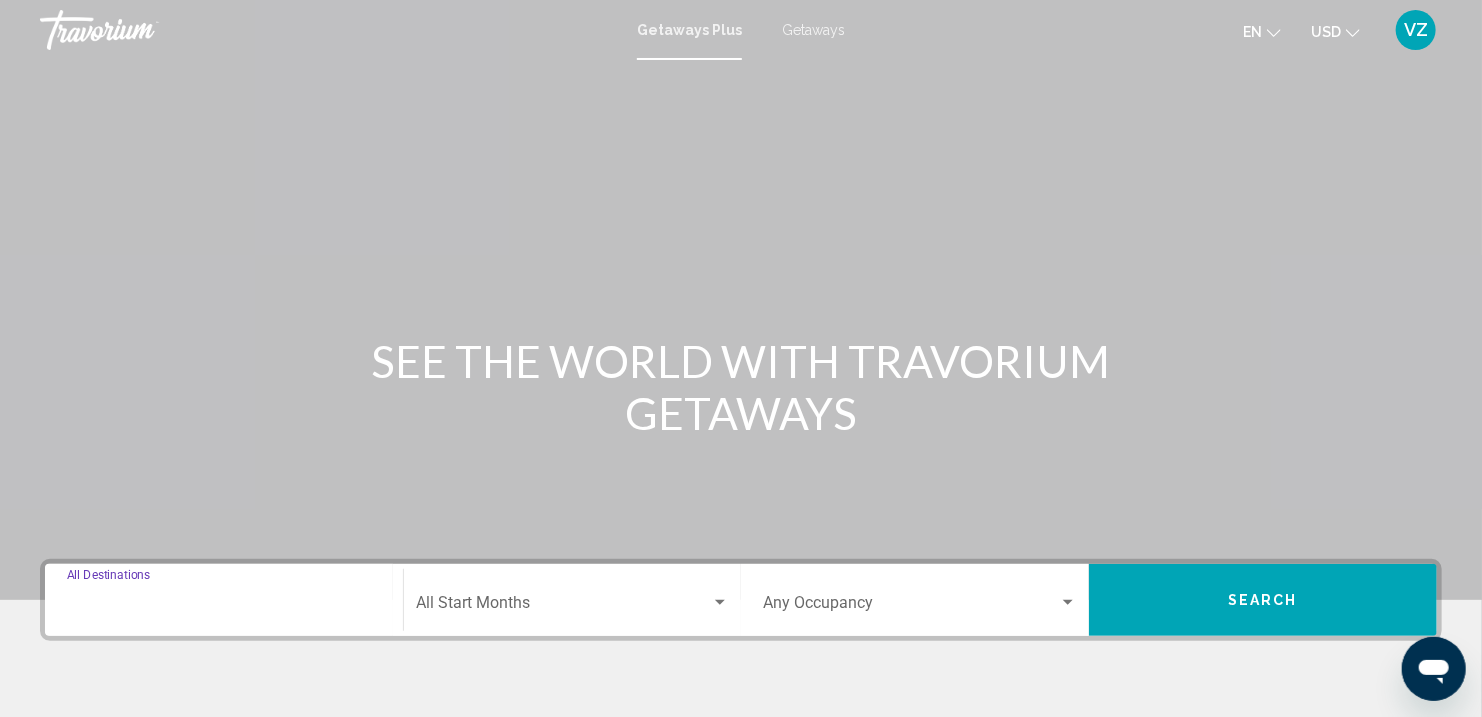 click on "Destination All Destinations" at bounding box center (224, 607) 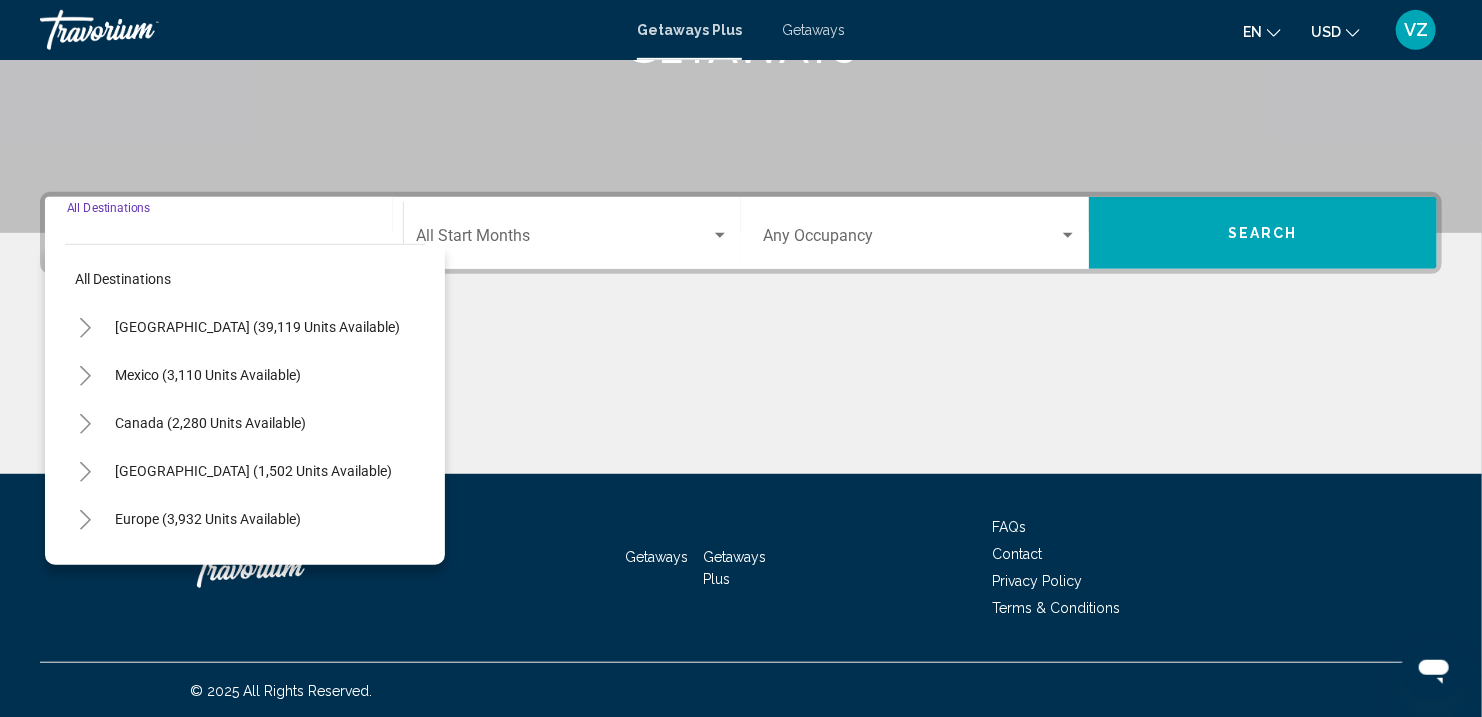 scroll, scrollTop: 368, scrollLeft: 0, axis: vertical 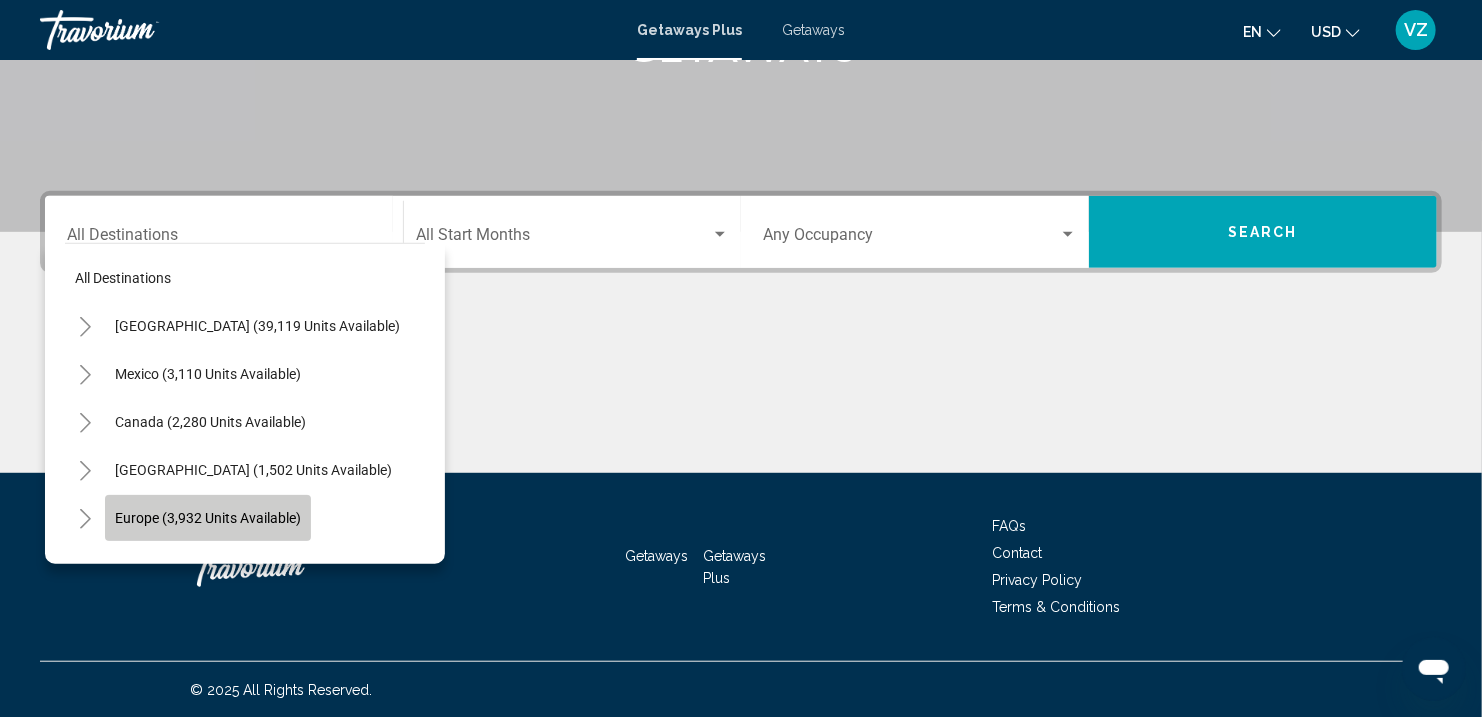 click on "Europe (3,932 units available)" 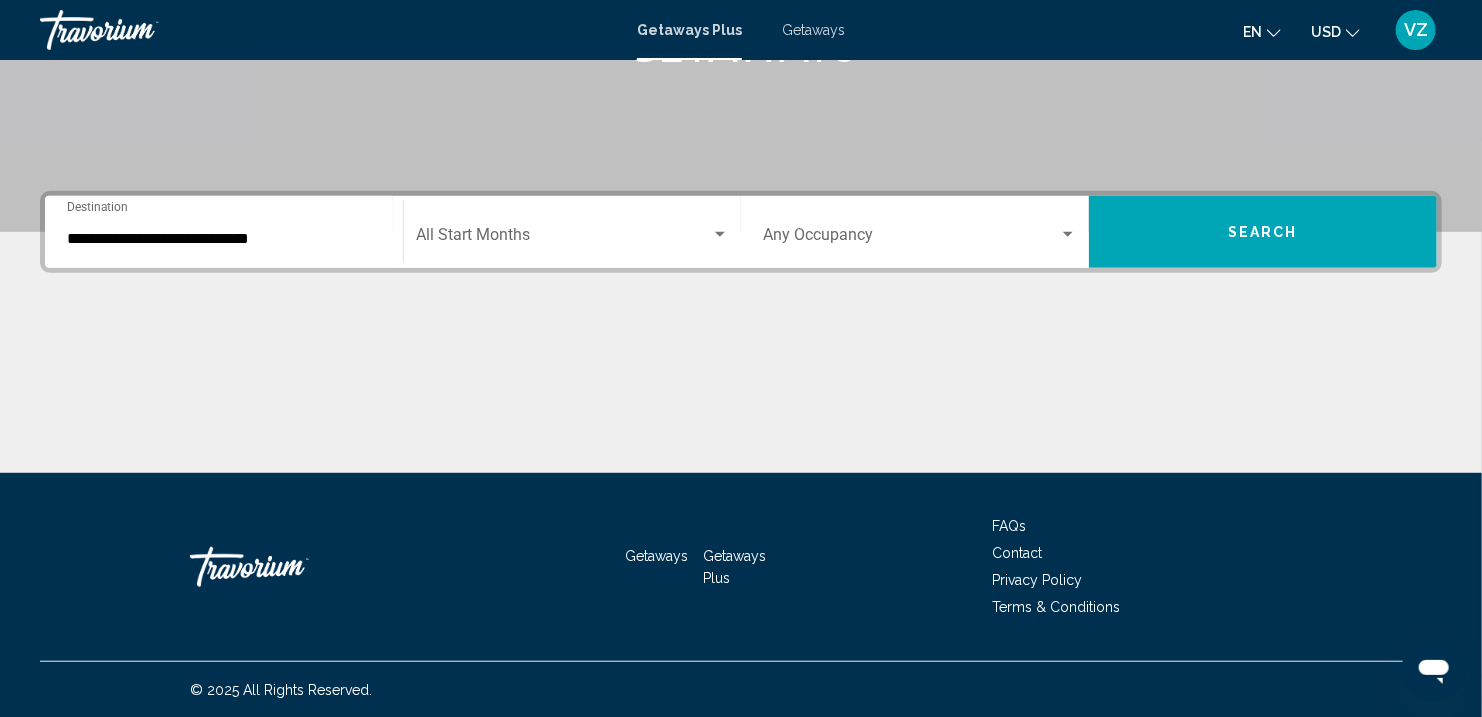 click at bounding box center (741, 398) 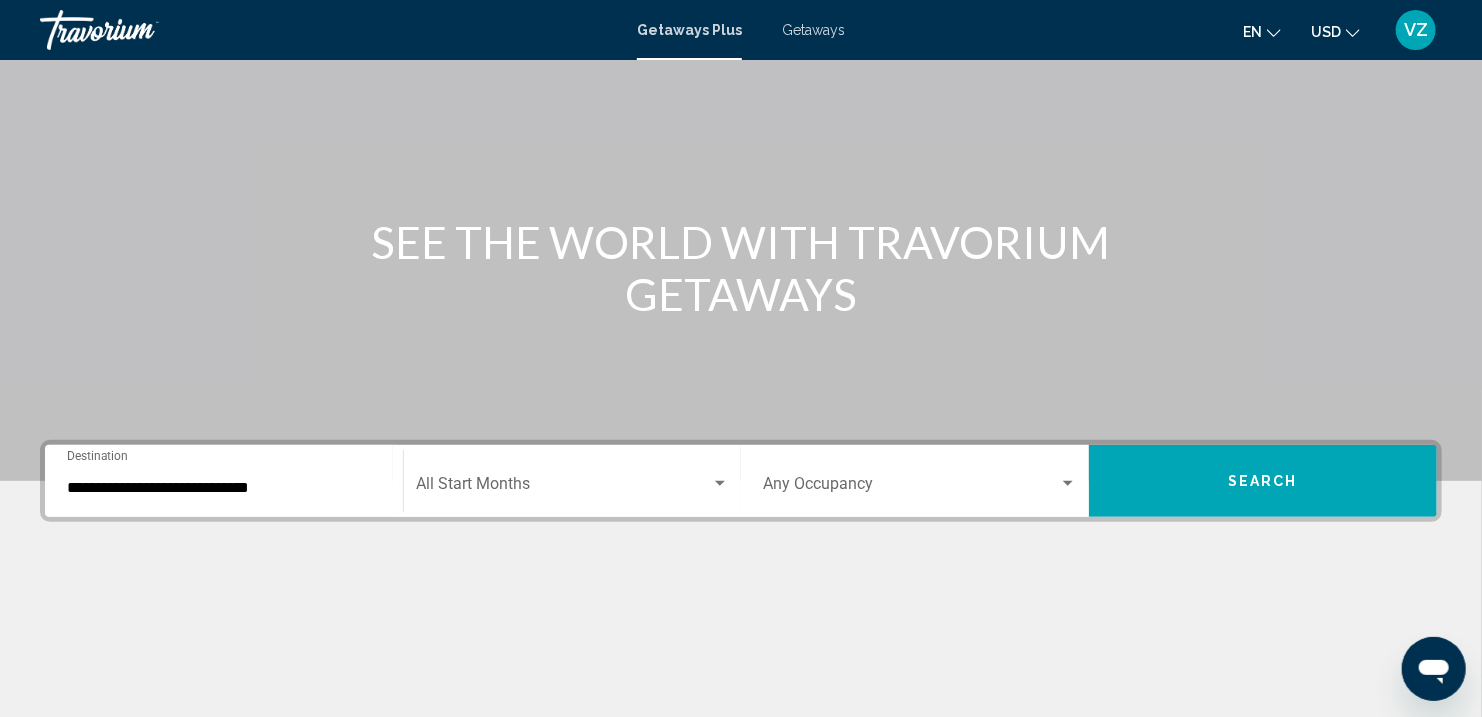 scroll, scrollTop: 0, scrollLeft: 0, axis: both 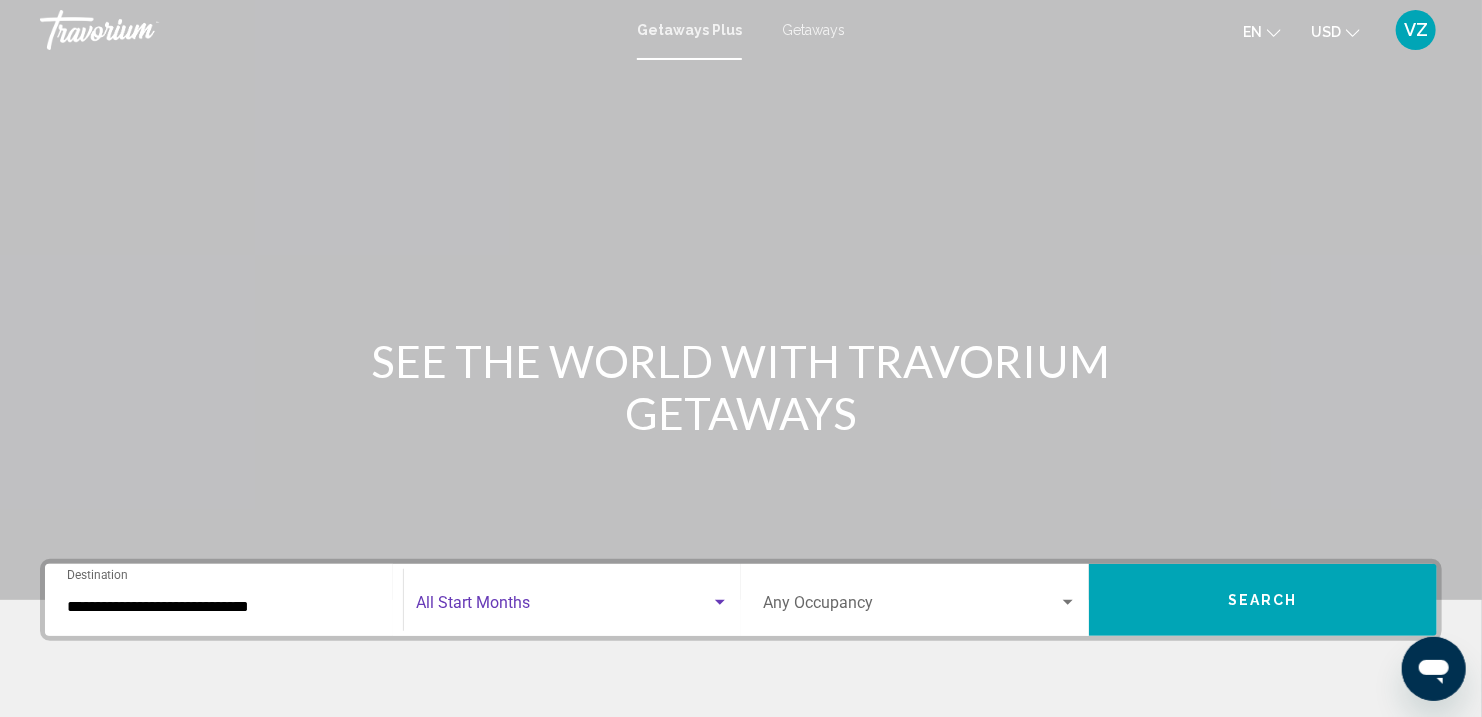 click at bounding box center [563, 607] 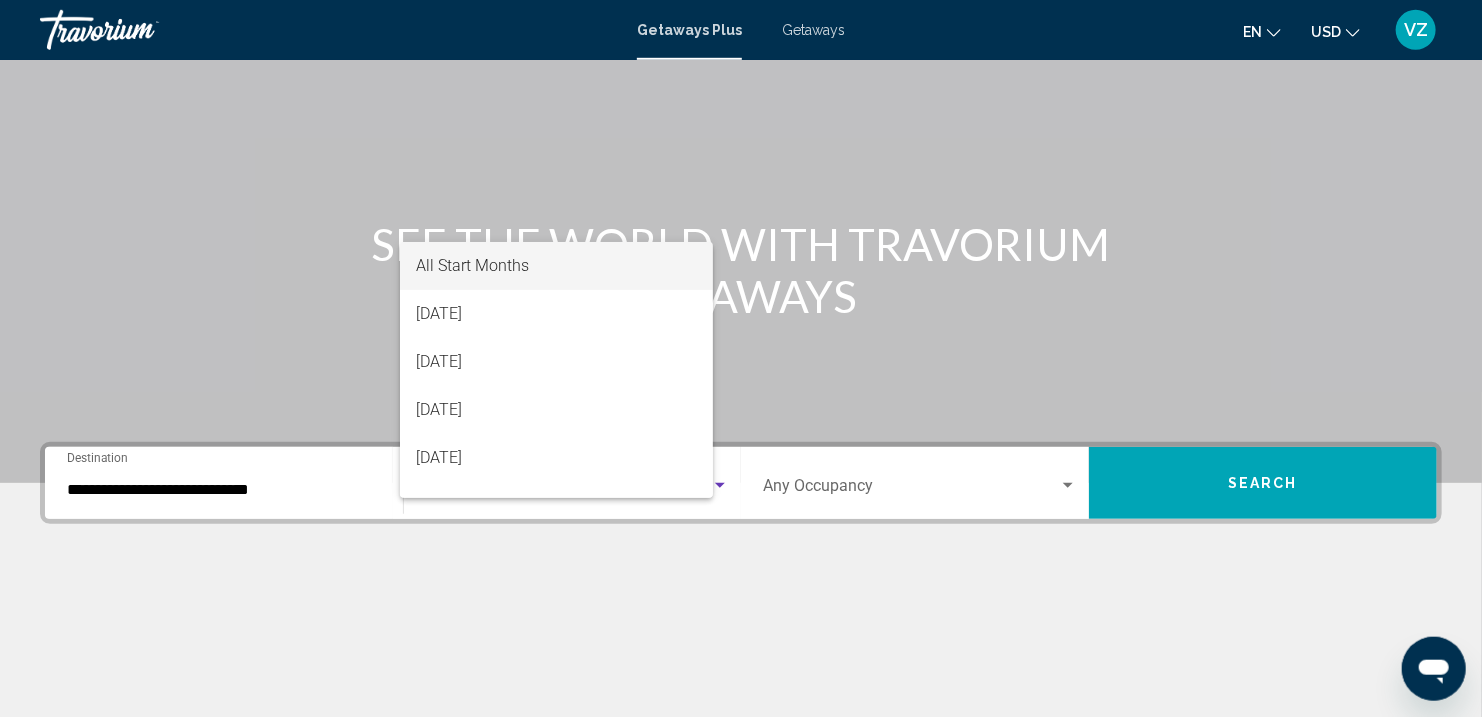 click at bounding box center (741, 358) 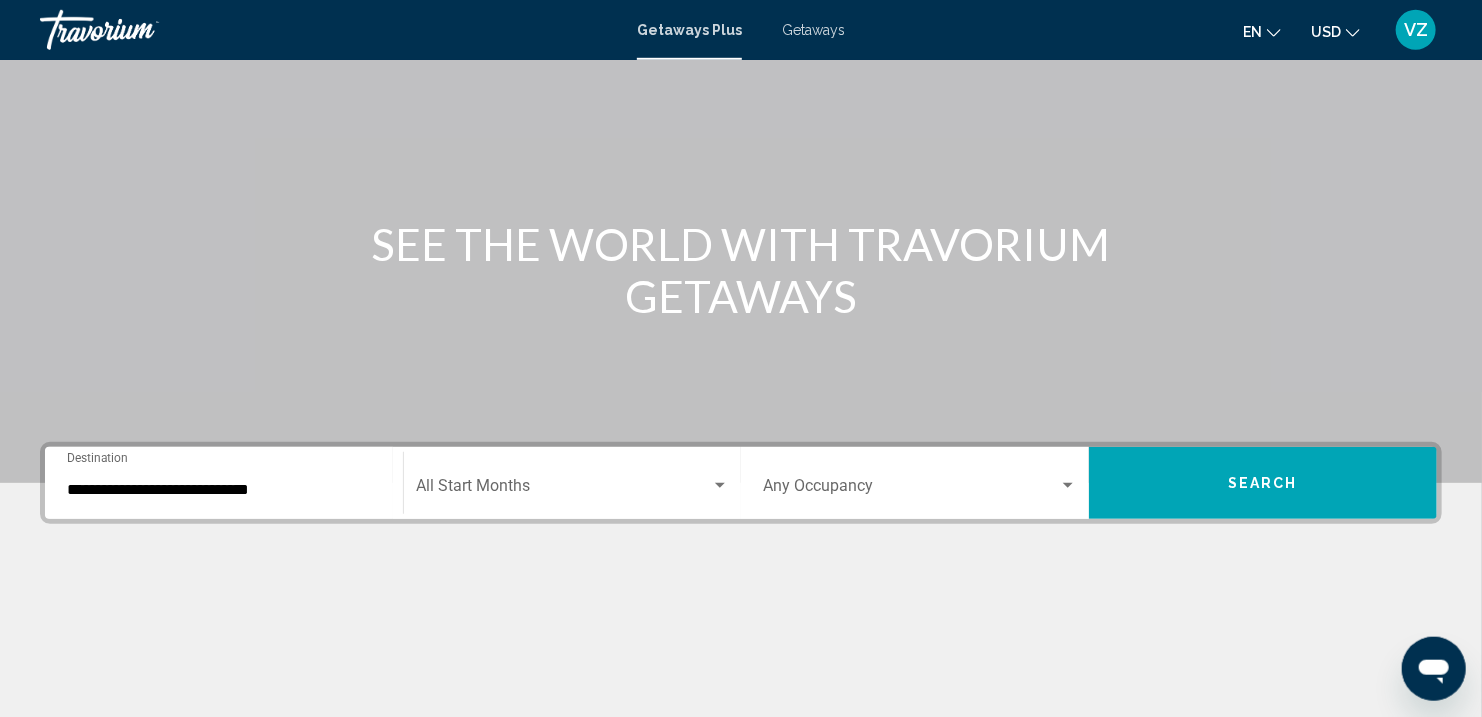 click at bounding box center [563, 490] 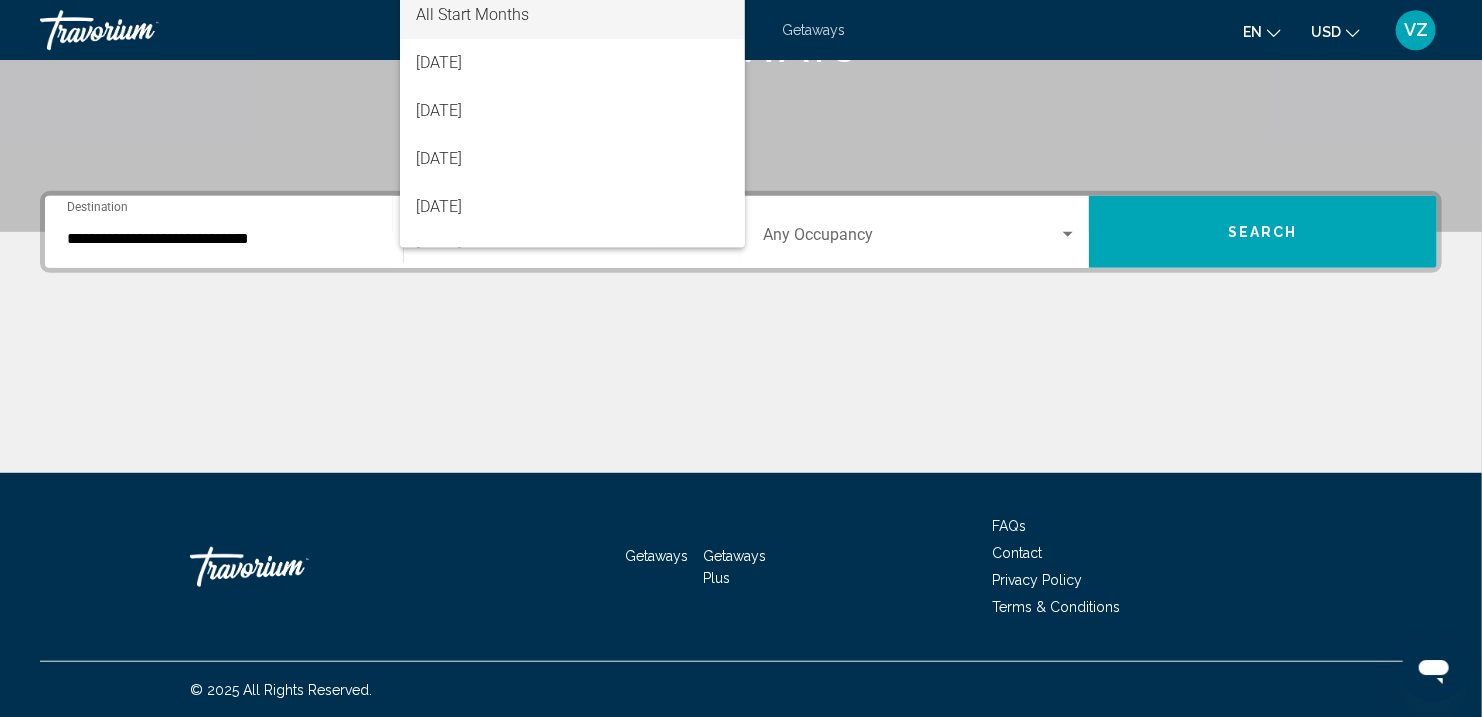 scroll, scrollTop: 368, scrollLeft: 0, axis: vertical 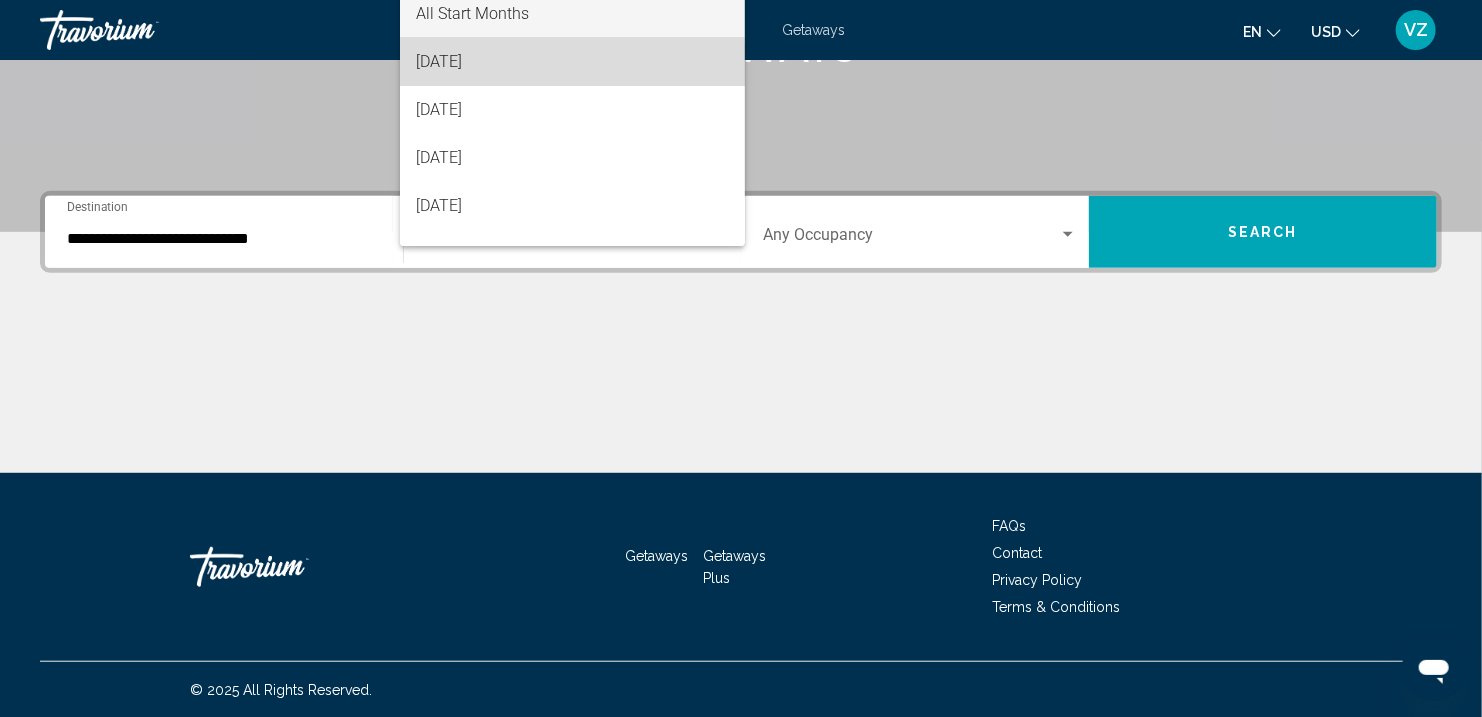 click on "[DATE]" at bounding box center [572, 62] 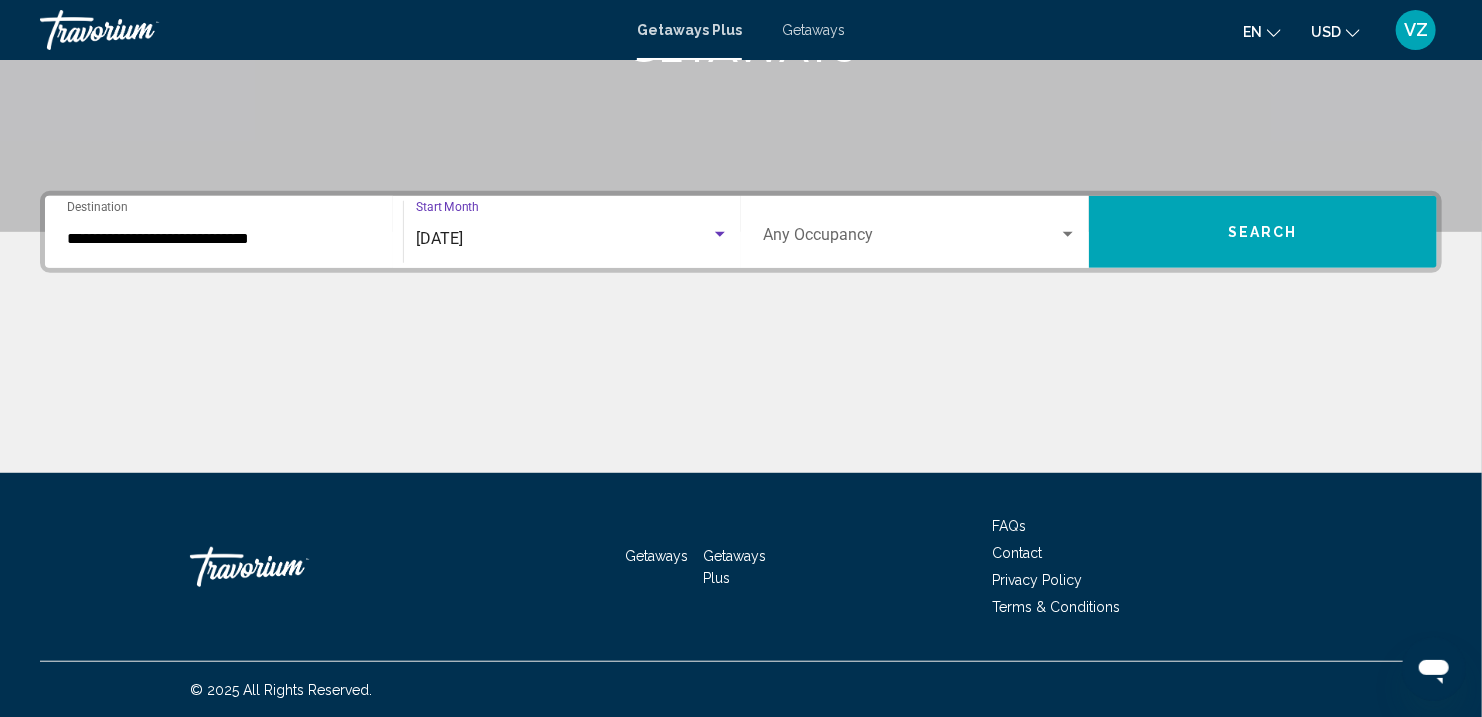 click at bounding box center (720, 234) 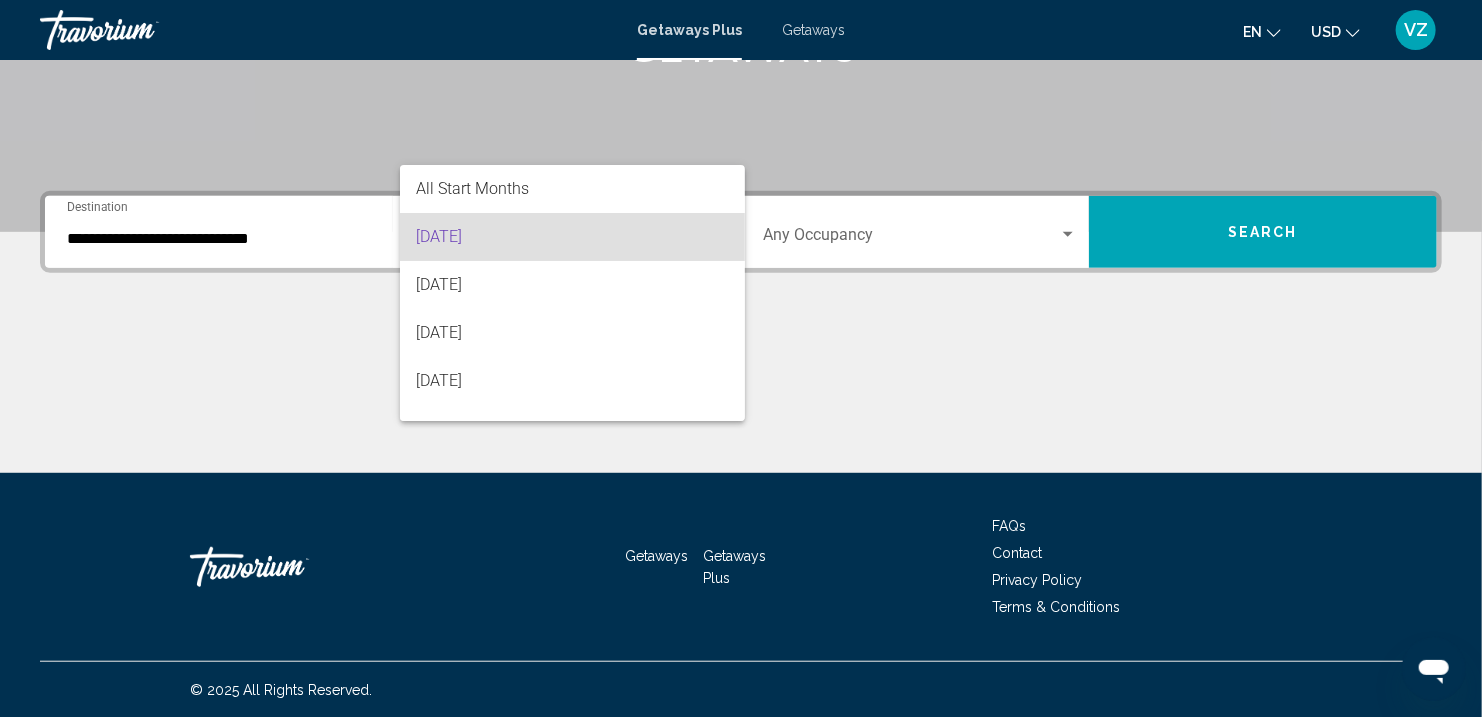 click at bounding box center [741, 358] 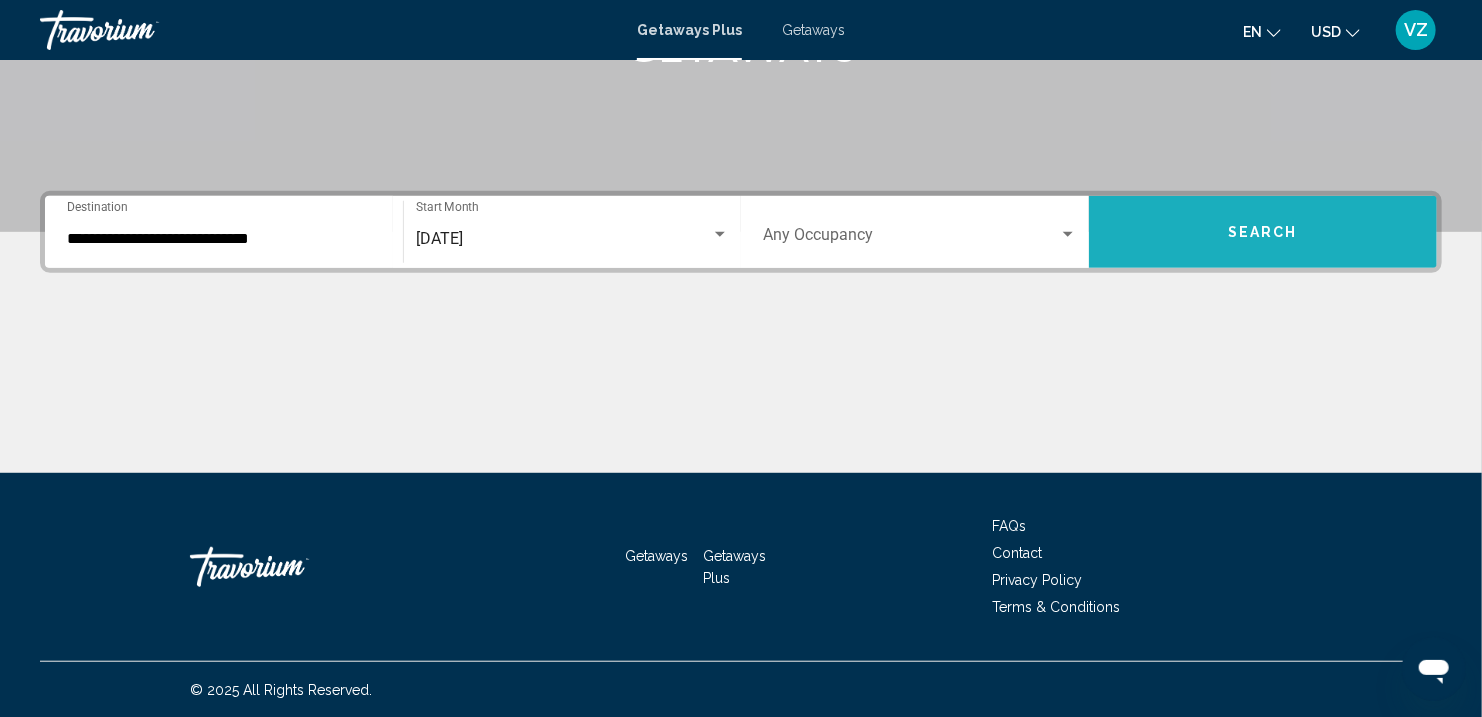 click on "Search" at bounding box center [1263, 233] 